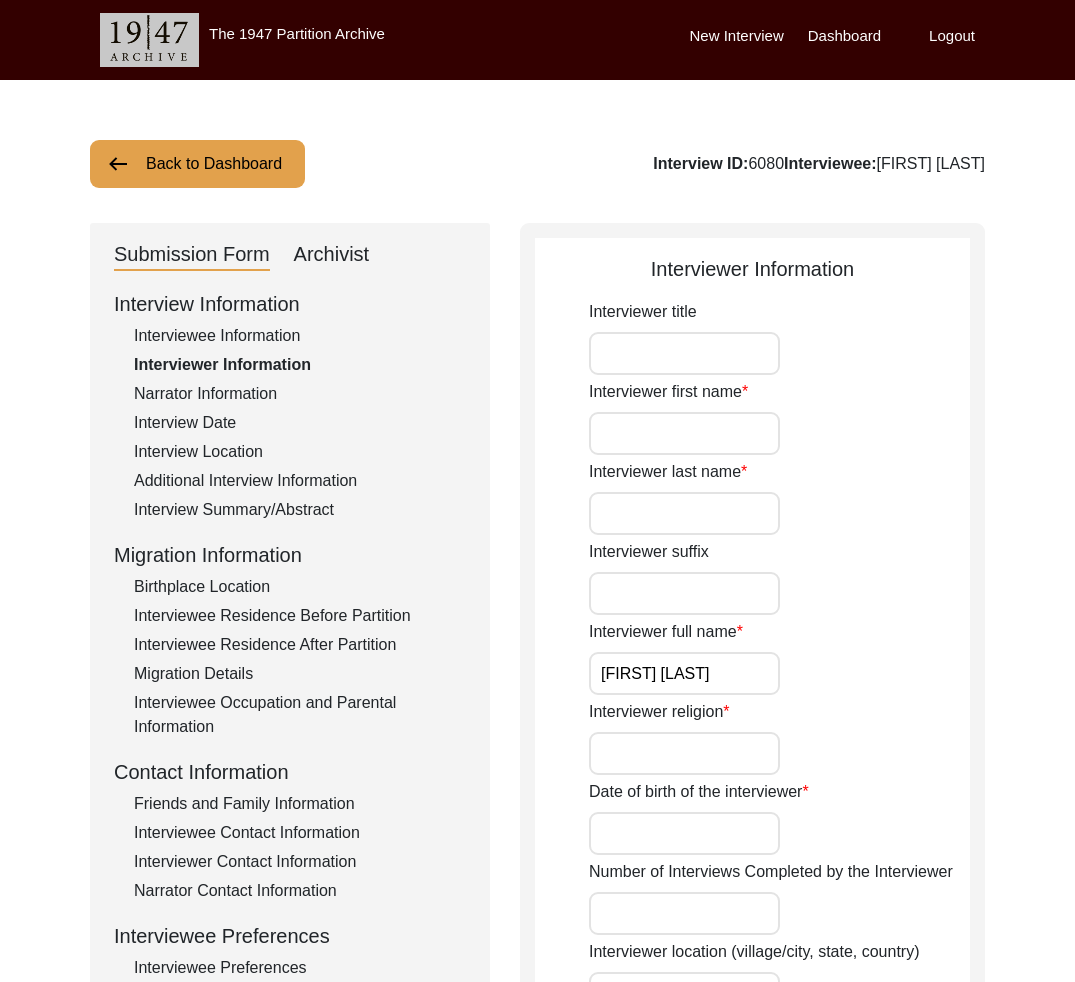 scroll, scrollTop: 0, scrollLeft: 0, axis: both 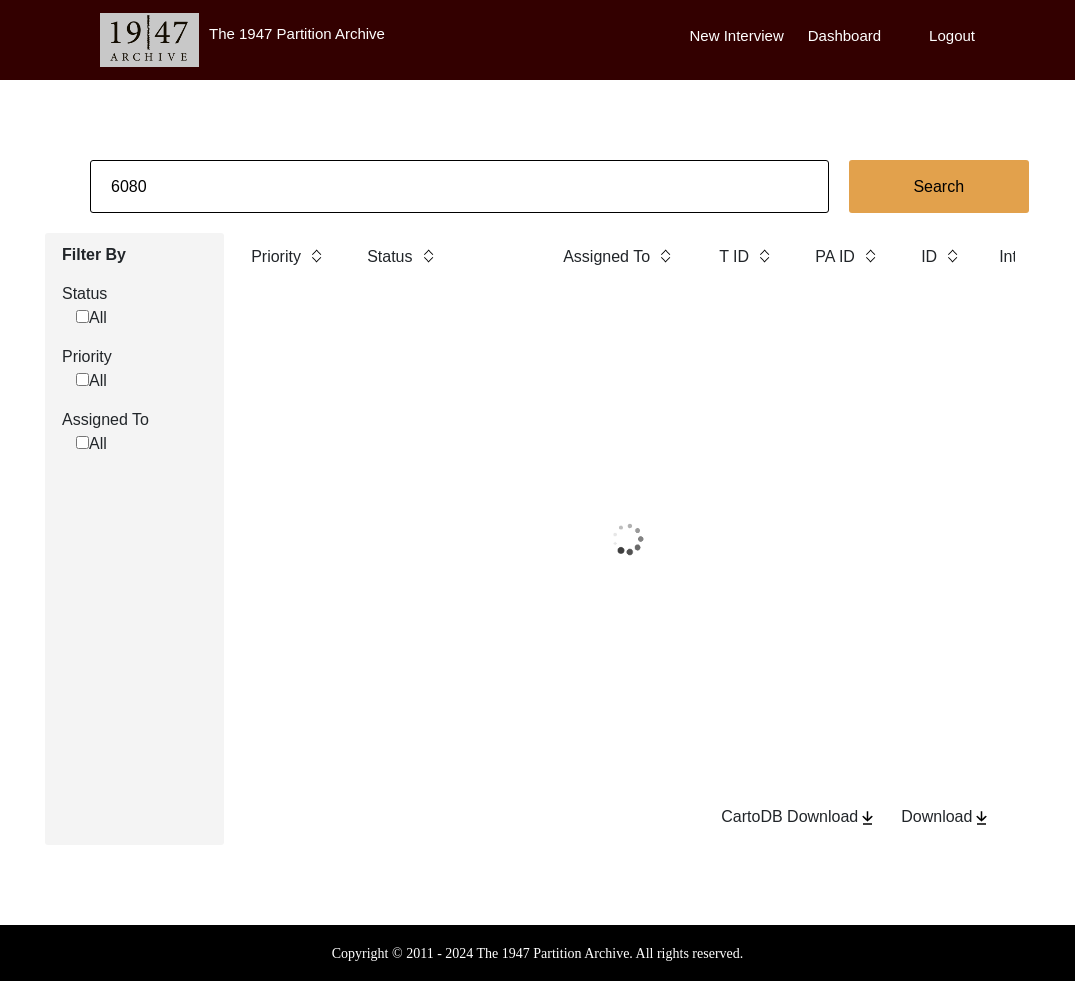 click on "6080" at bounding box center [459, 186] 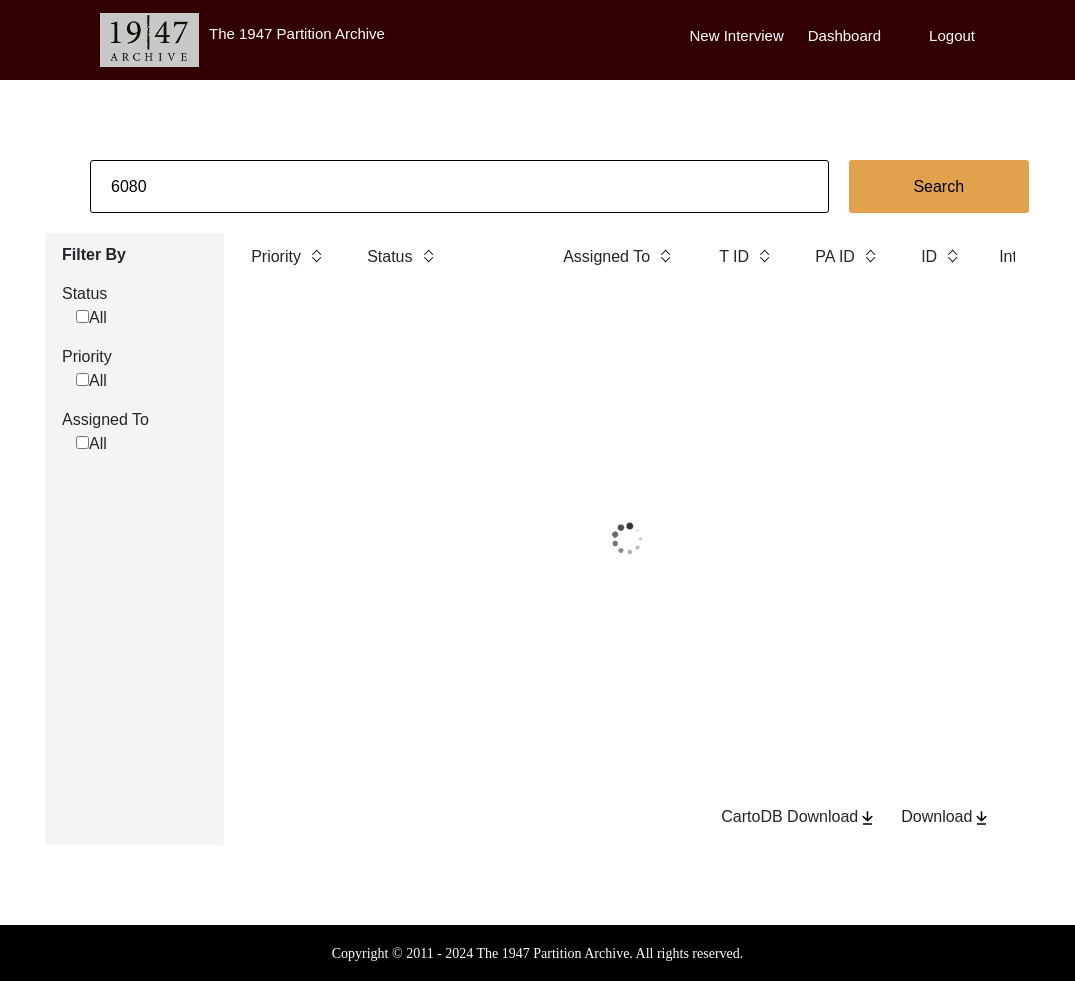 click on "6080" at bounding box center [459, 186] 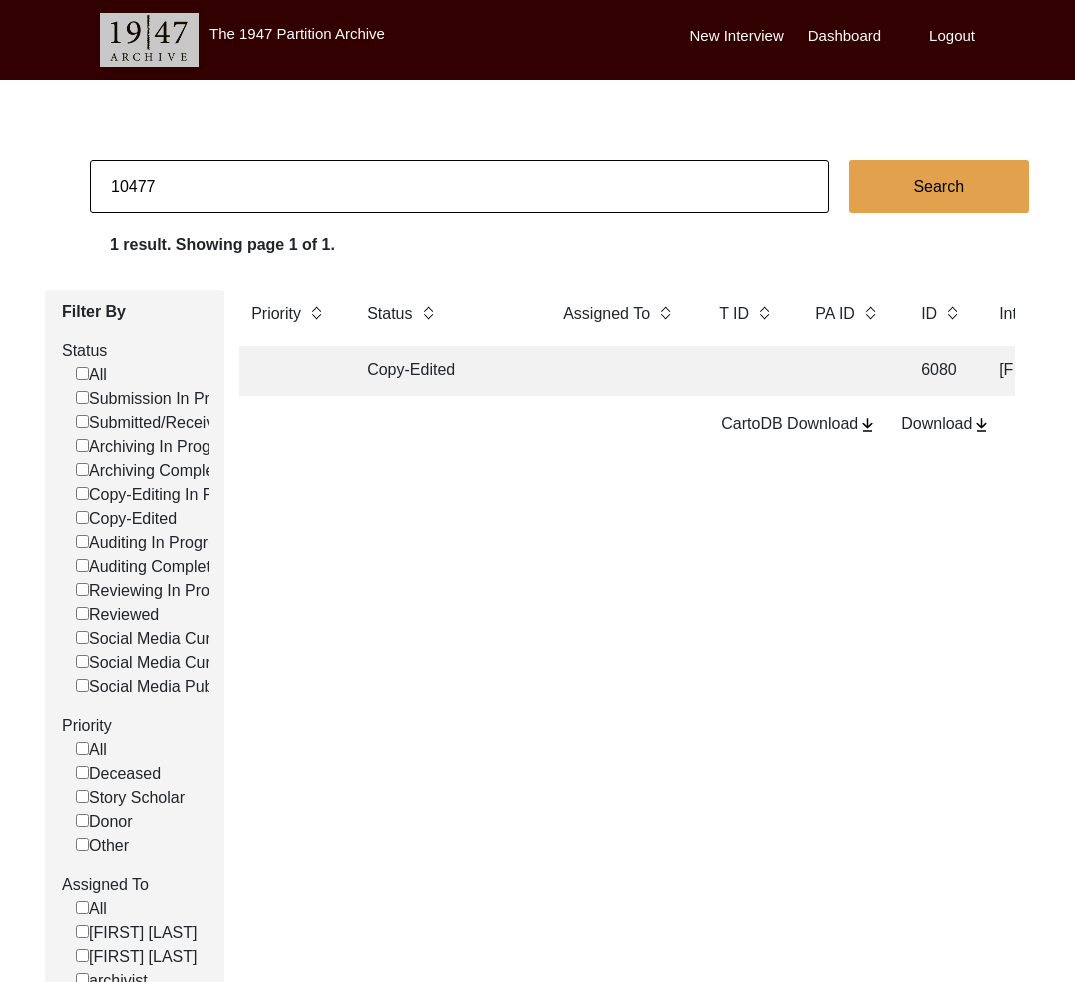 type on "10477" 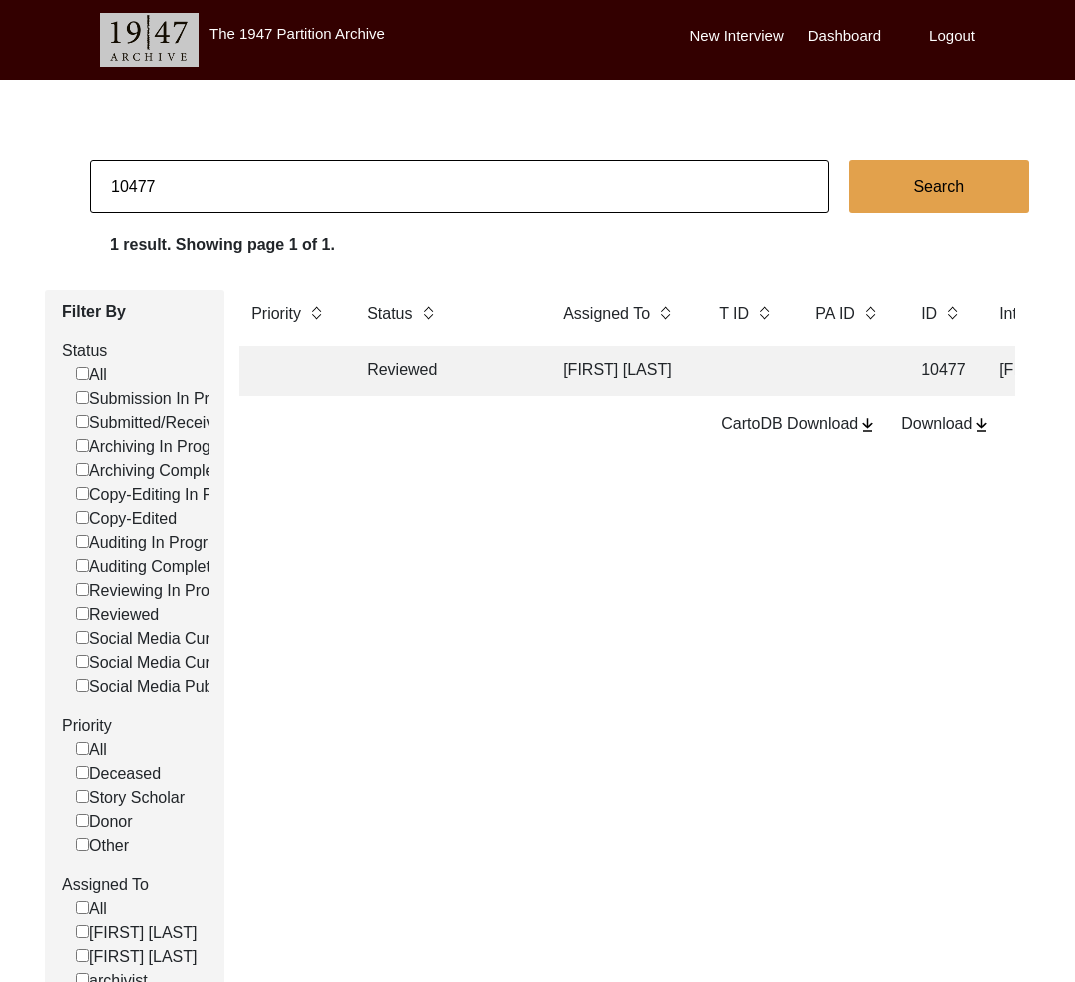 click on "Reviewed" at bounding box center (445, 371) 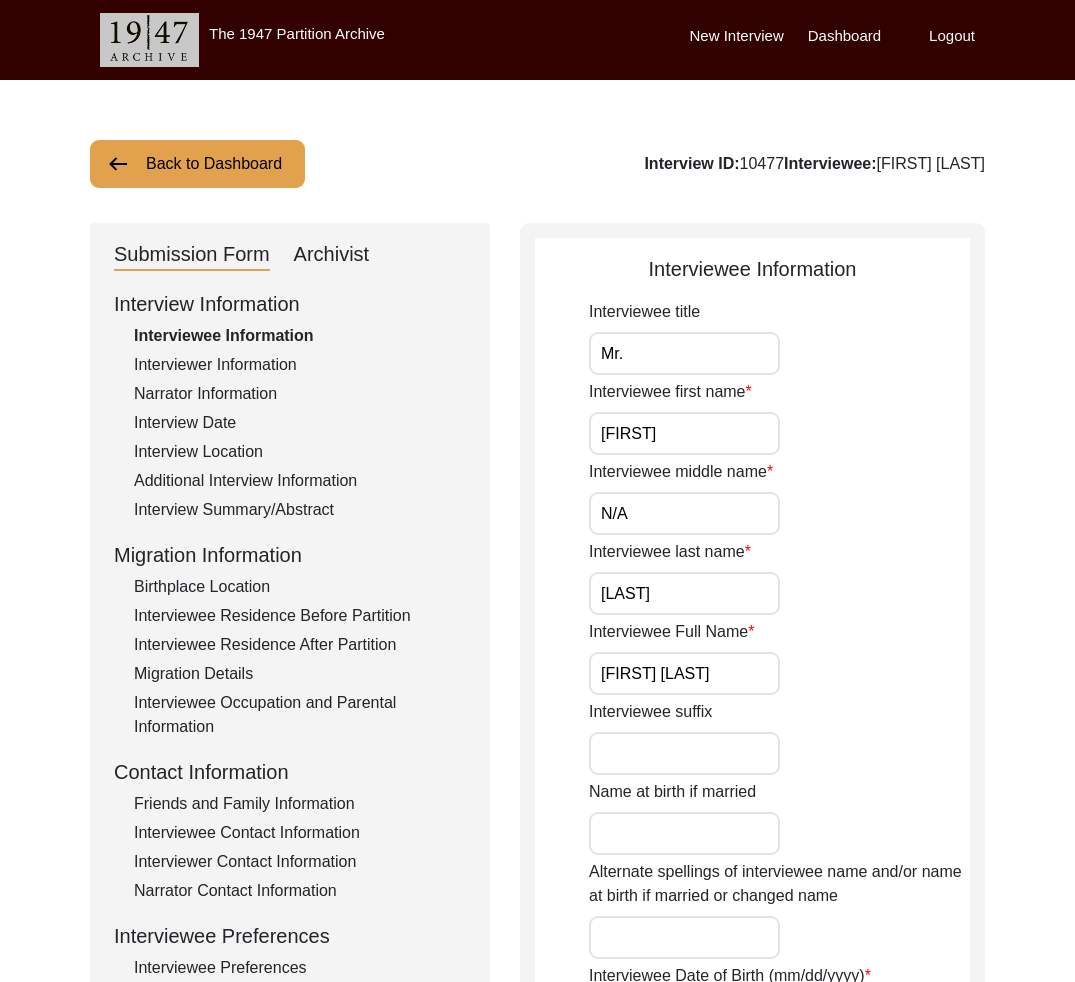click on "Back to Dashboard" at bounding box center [197, 164] 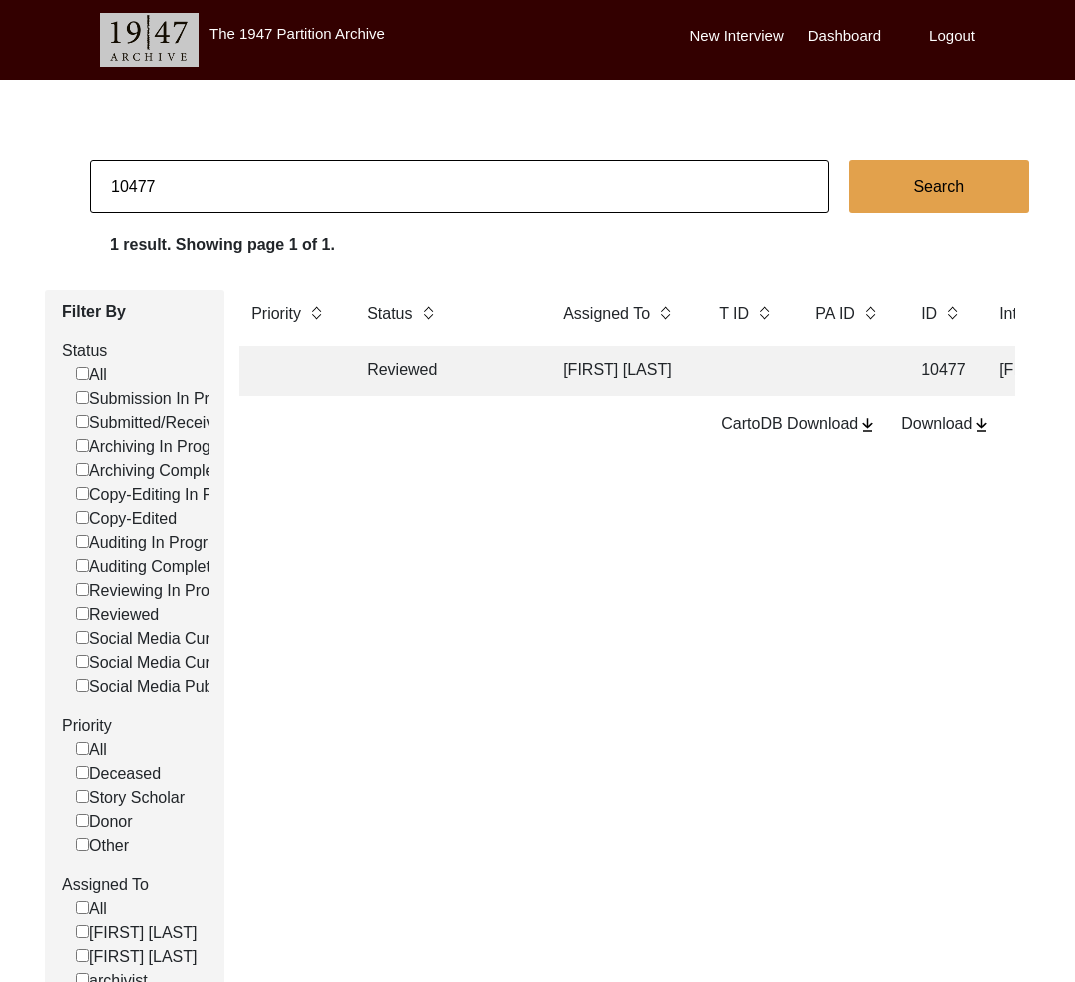 click on "10477" at bounding box center (459, 186) 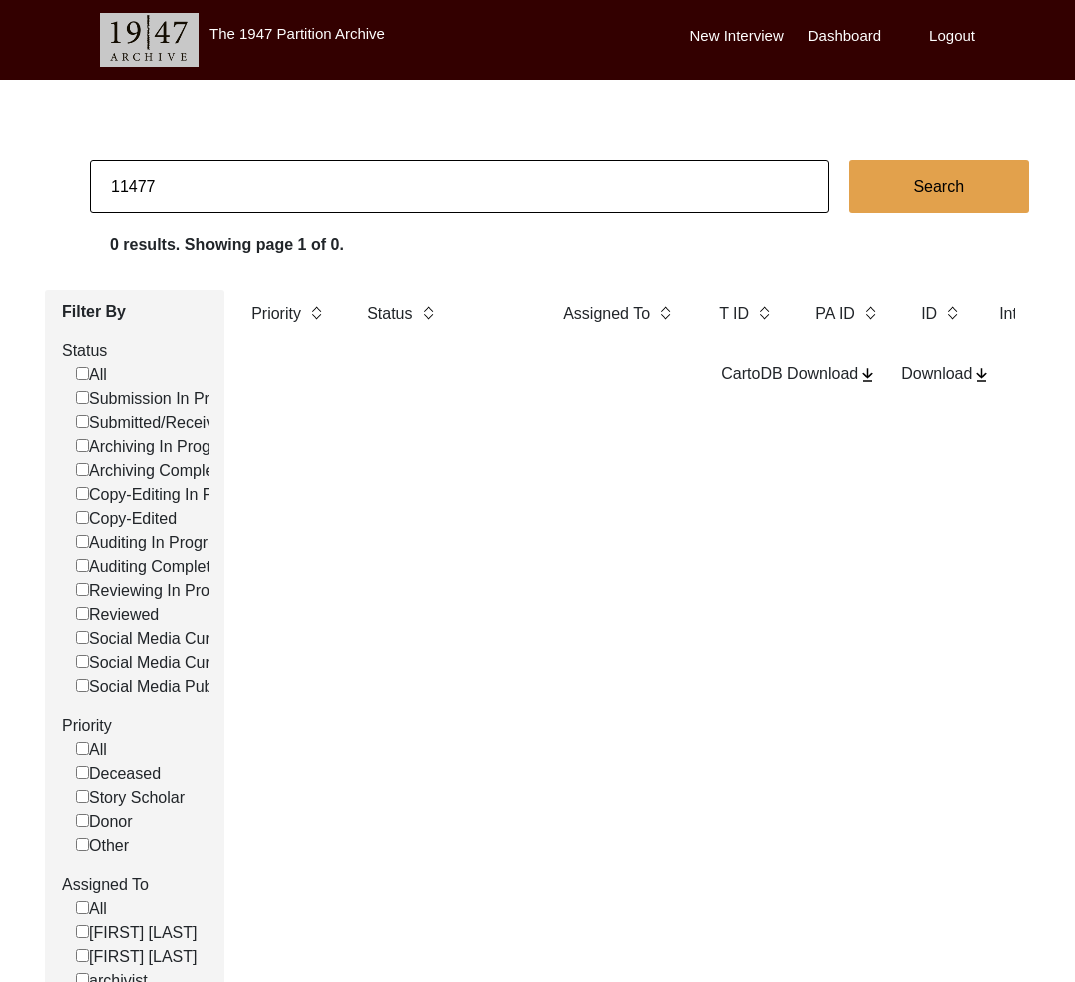 type on "11477" 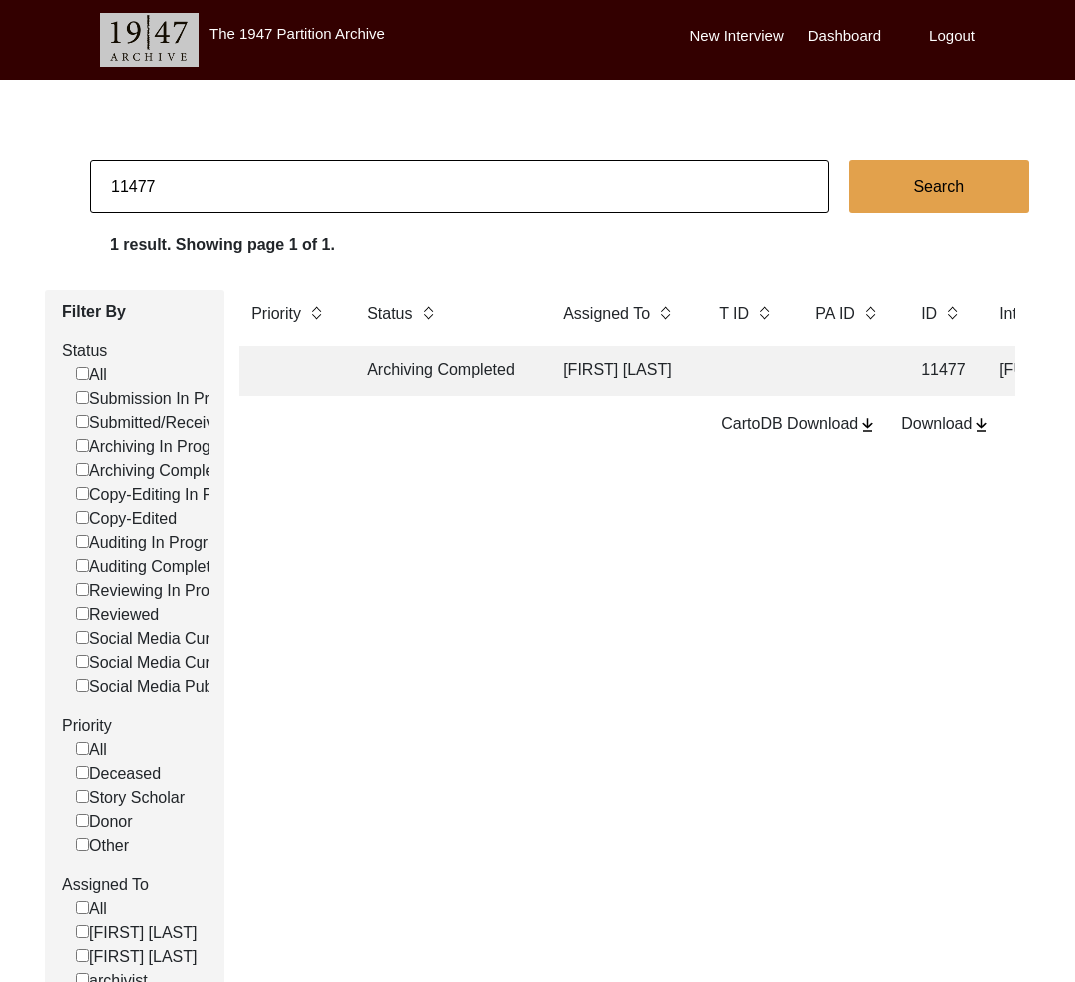 click on "Archiving Completed" at bounding box center [445, 371] 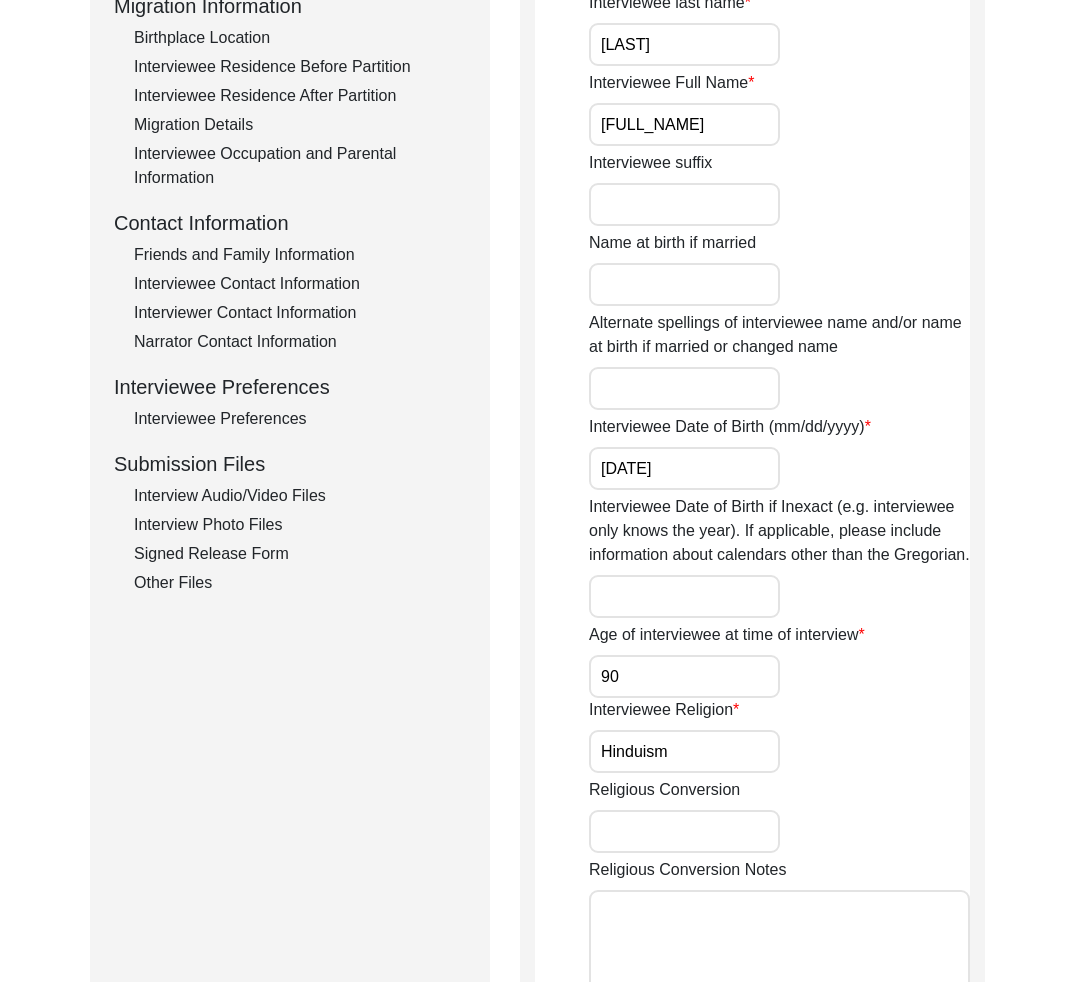 click on "Interview Audio/Video Files" at bounding box center (300, 496) 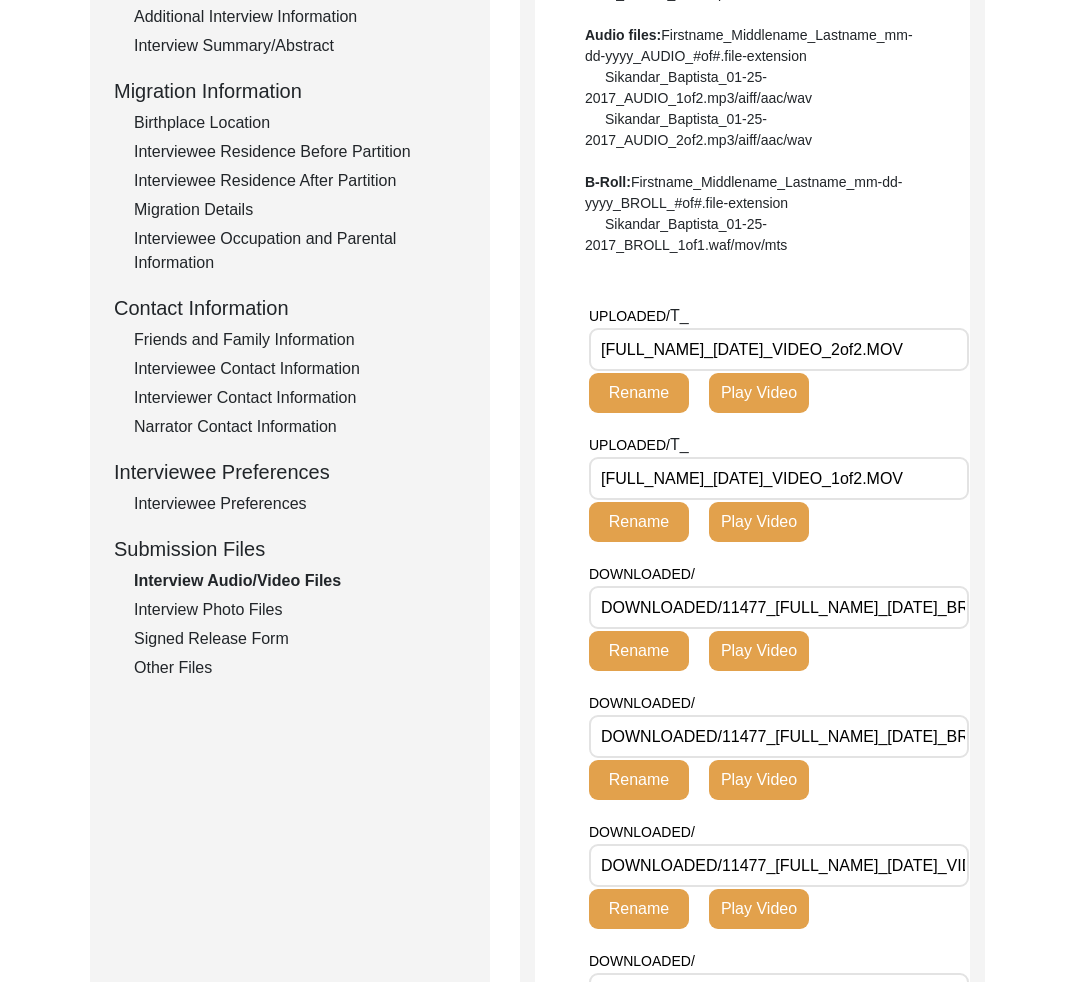 scroll, scrollTop: 549, scrollLeft: 0, axis: vertical 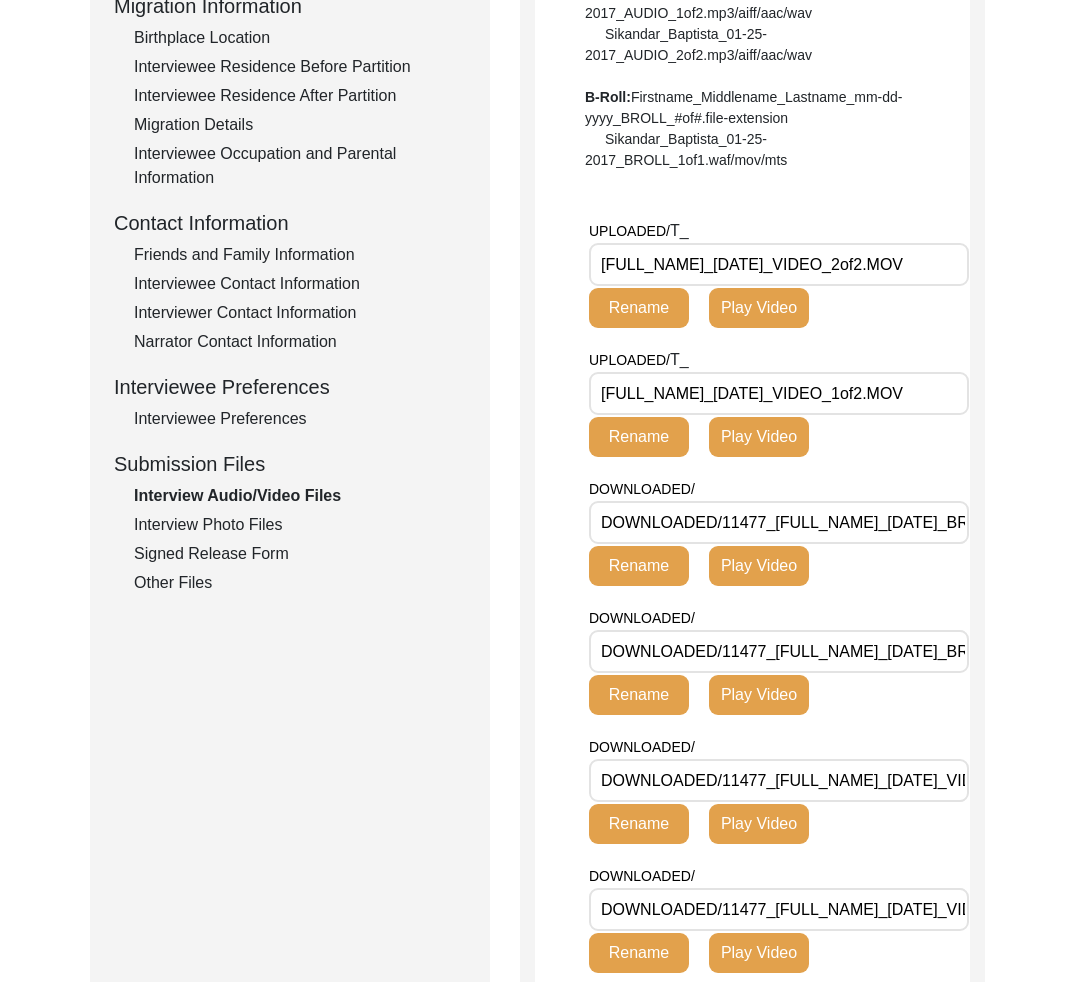 drag, startPoint x: 707, startPoint y: 260, endPoint x: 515, endPoint y: 267, distance: 192.12756 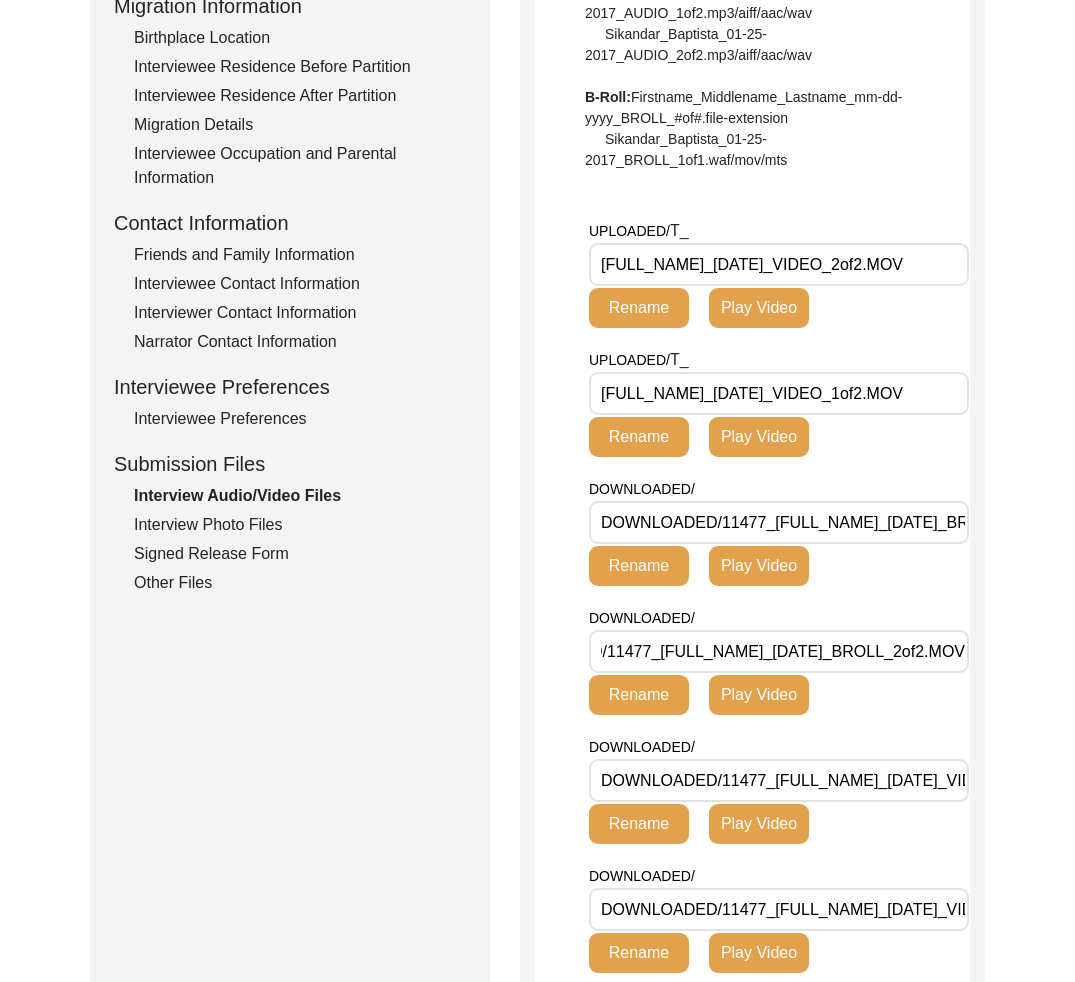 scroll, scrollTop: 0, scrollLeft: 198, axis: horizontal 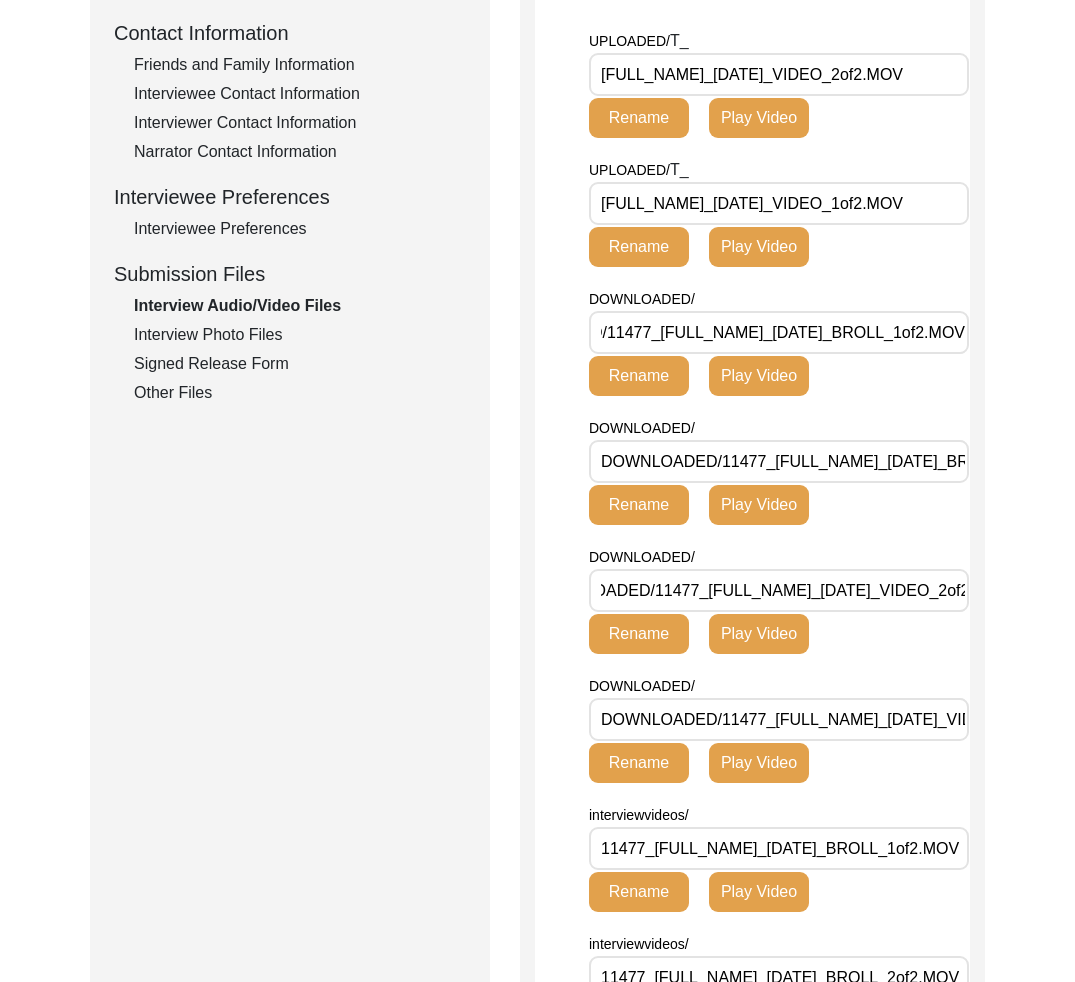 drag, startPoint x: 686, startPoint y: 460, endPoint x: 546, endPoint y: 460, distance: 140 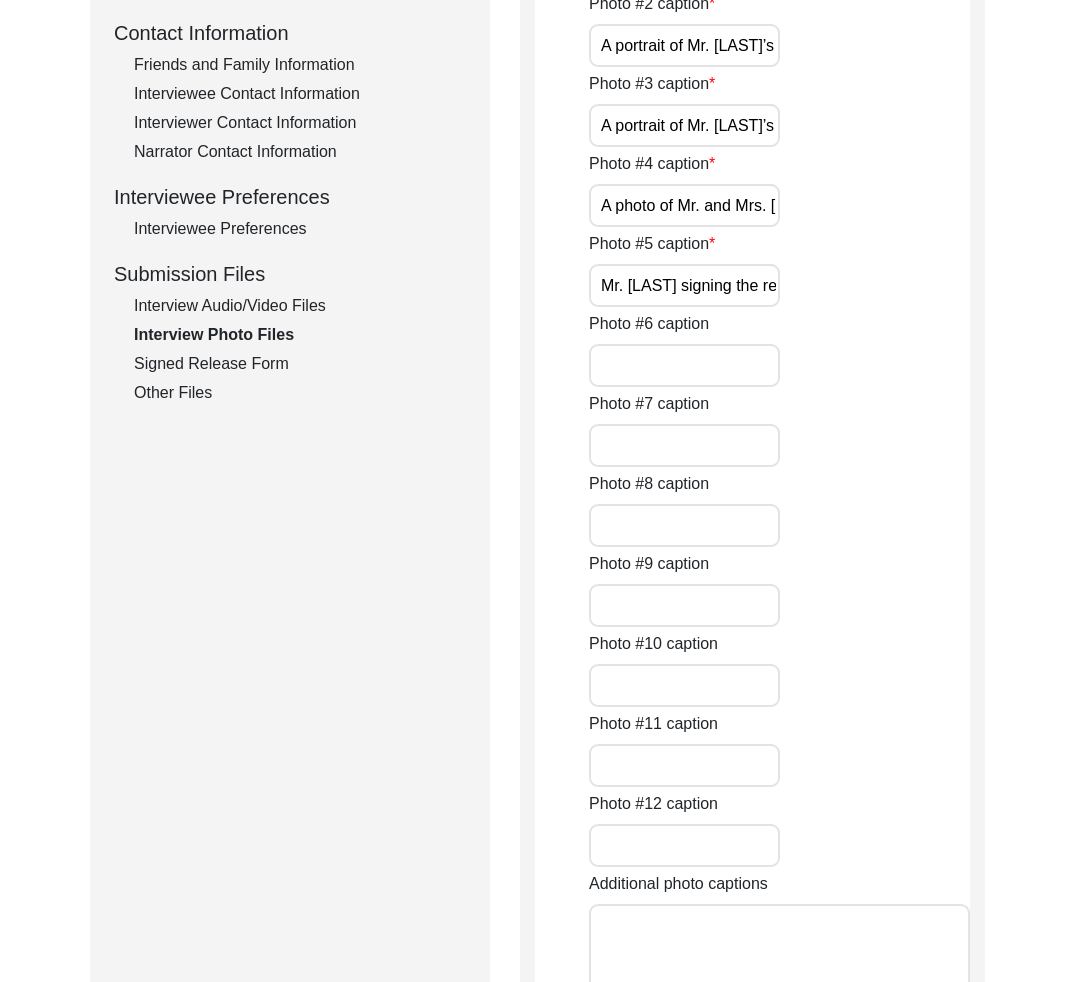 click on "Interview Audio/Video Files" at bounding box center [300, 306] 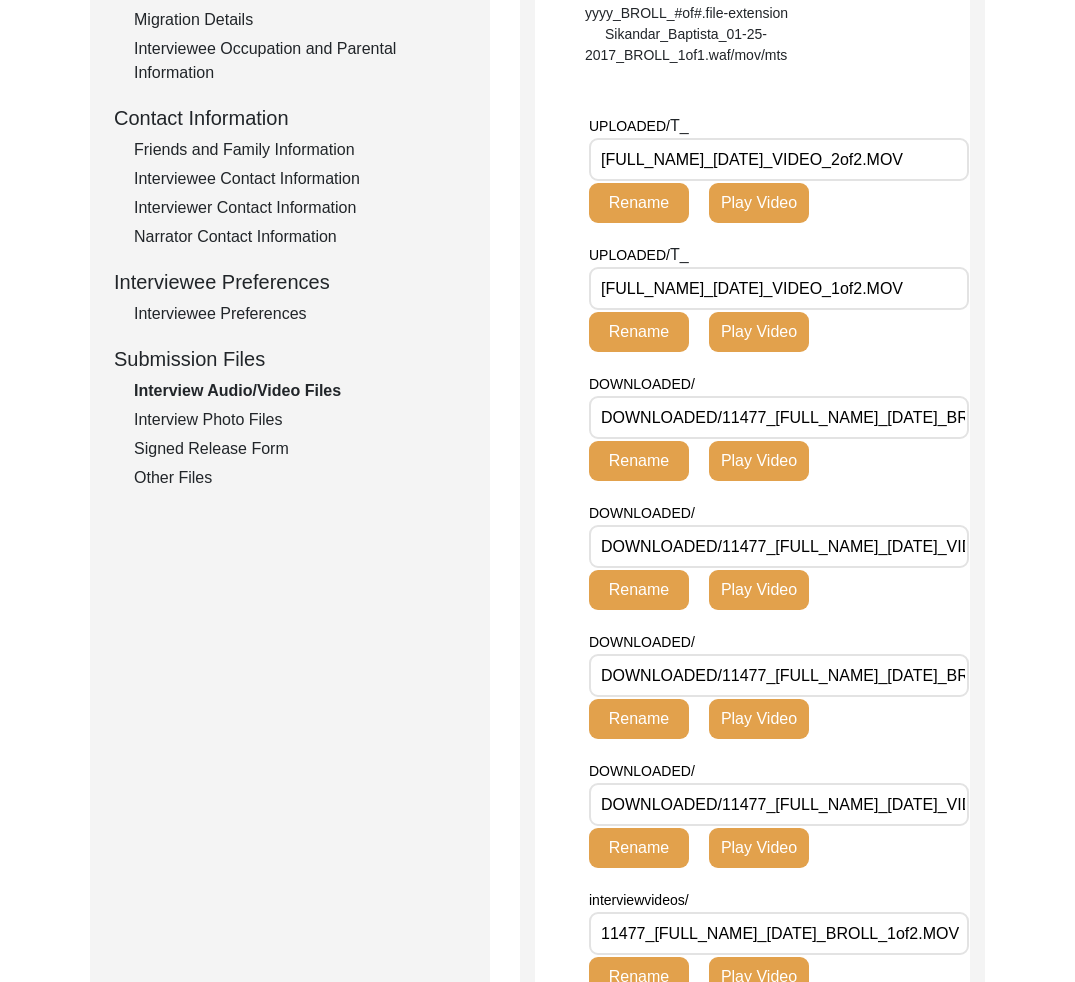 scroll, scrollTop: 648, scrollLeft: 0, axis: vertical 